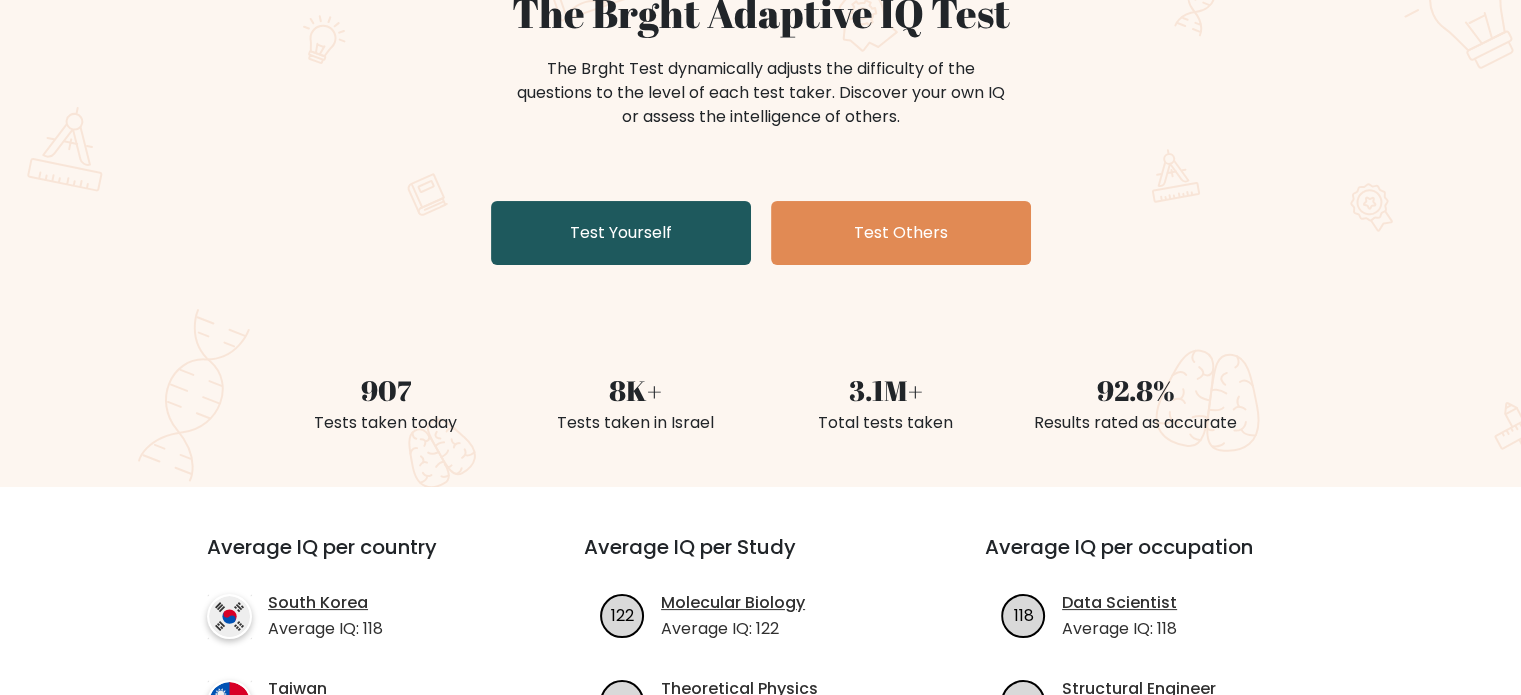 scroll, scrollTop: 215, scrollLeft: 0, axis: vertical 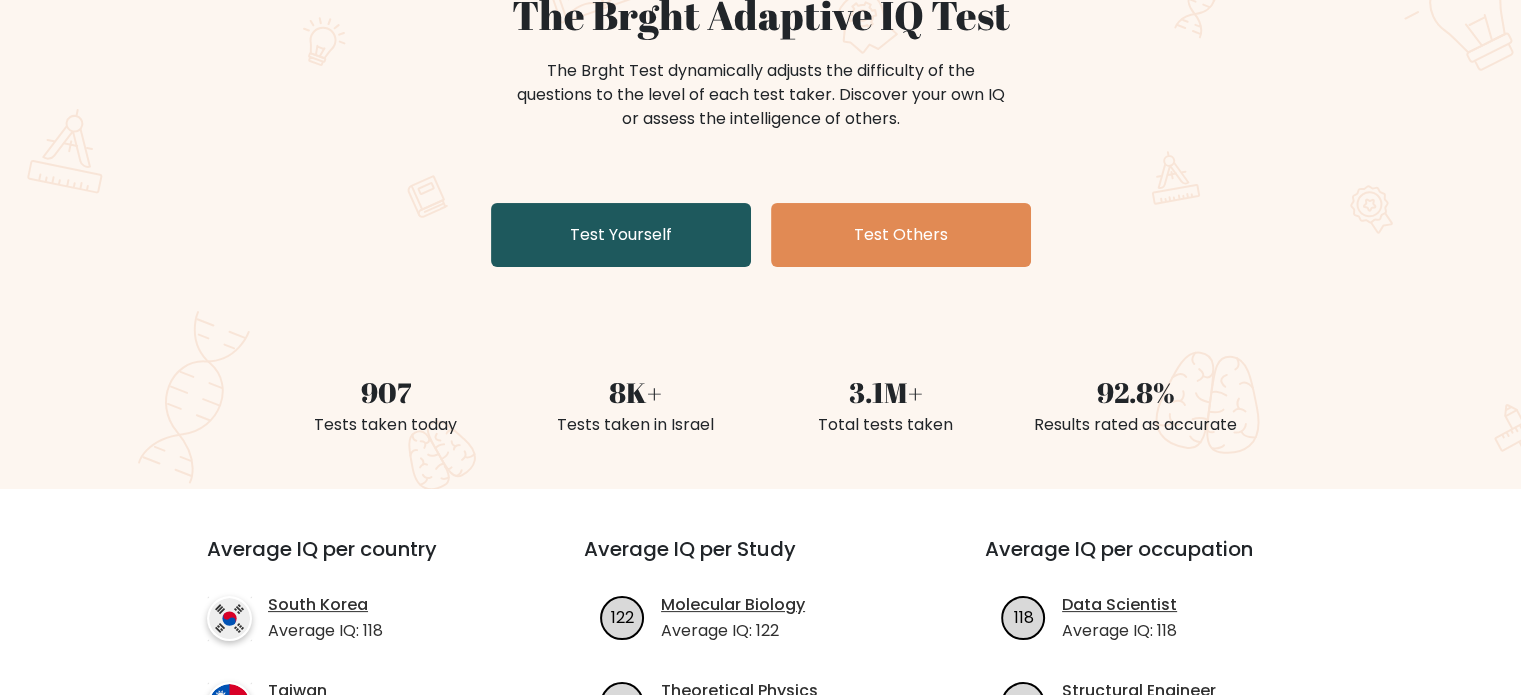 click on "Test Yourself" at bounding box center [621, 235] 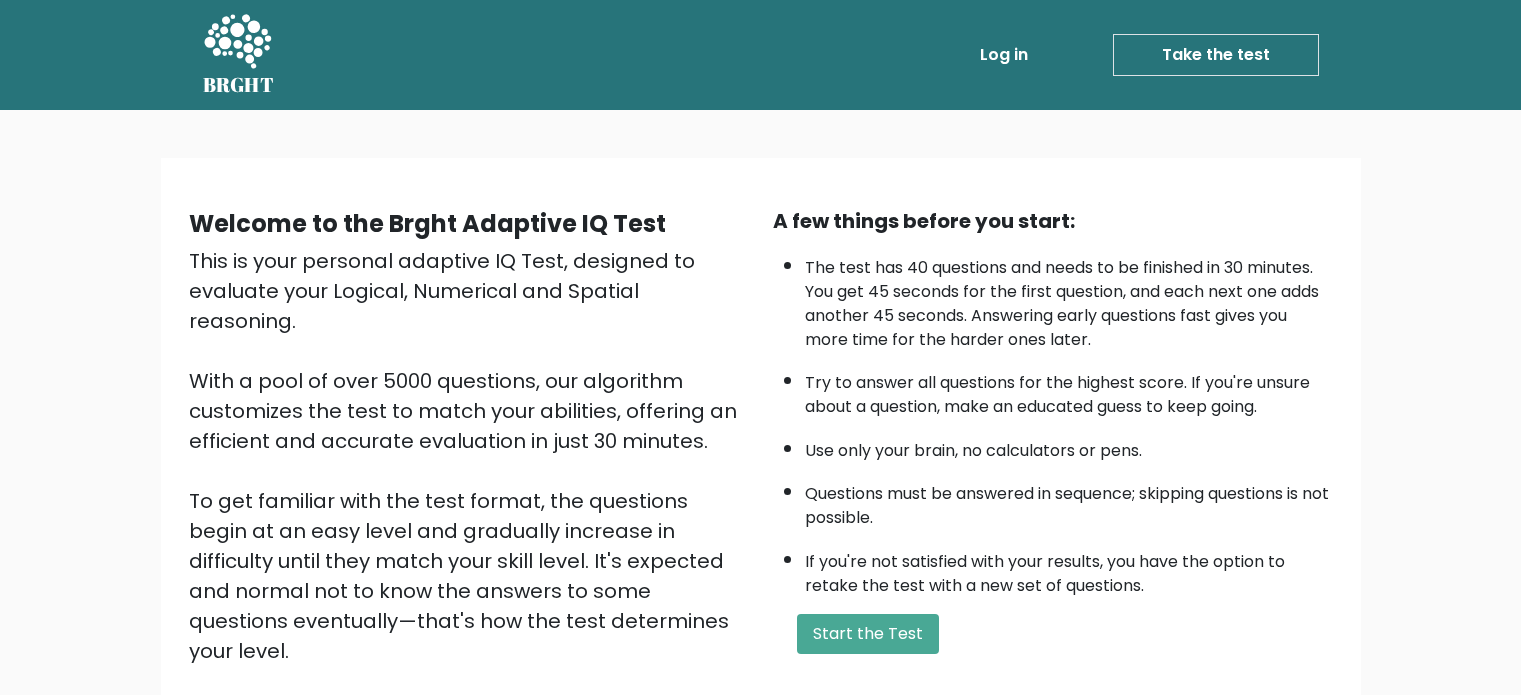 scroll, scrollTop: 0, scrollLeft: 0, axis: both 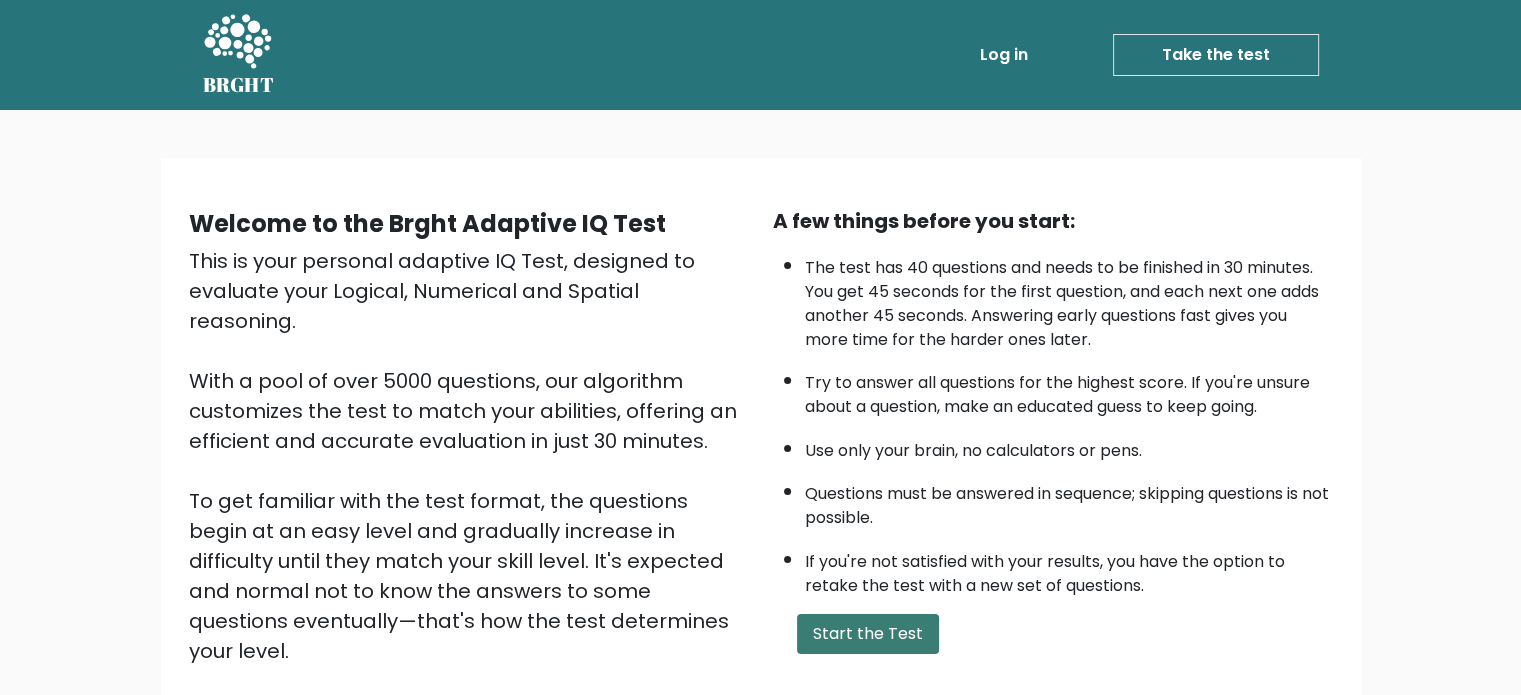 click on "Start the Test" at bounding box center (868, 634) 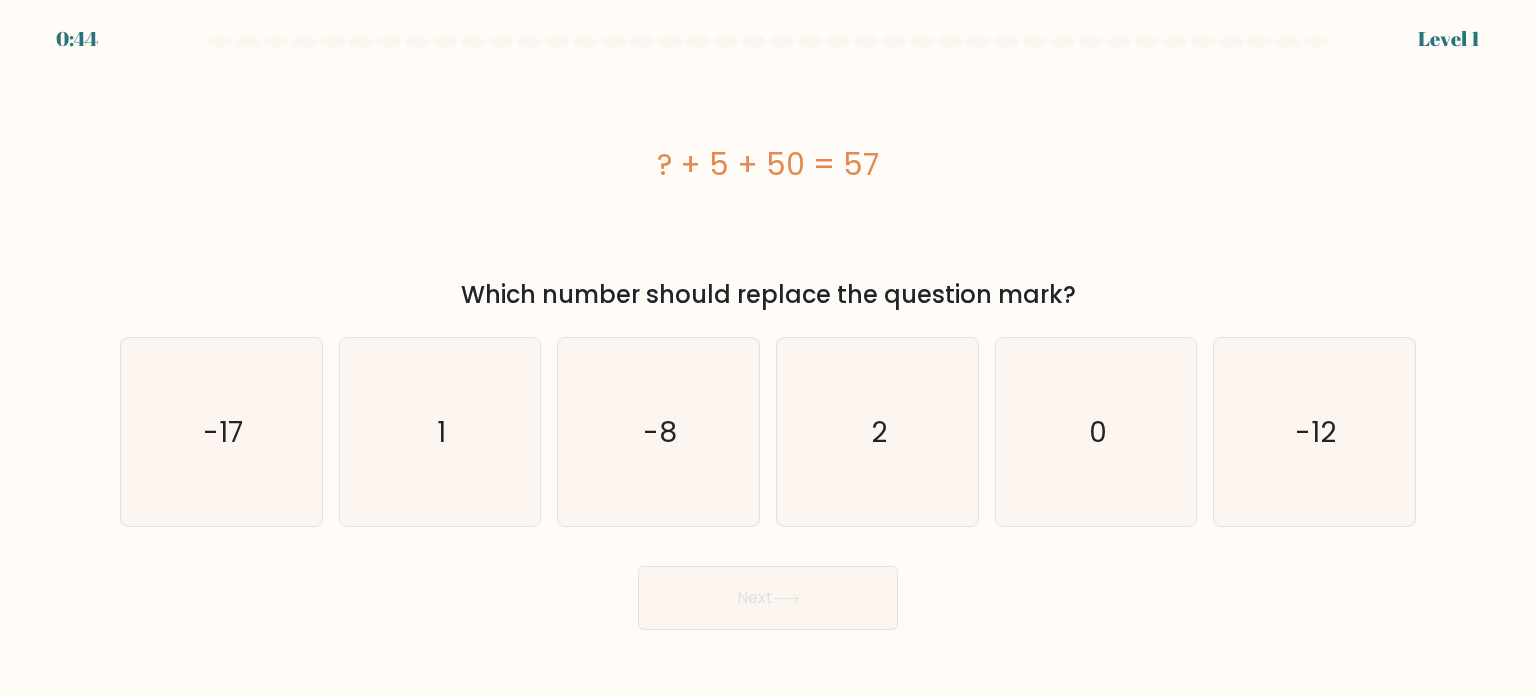 scroll, scrollTop: 0, scrollLeft: 0, axis: both 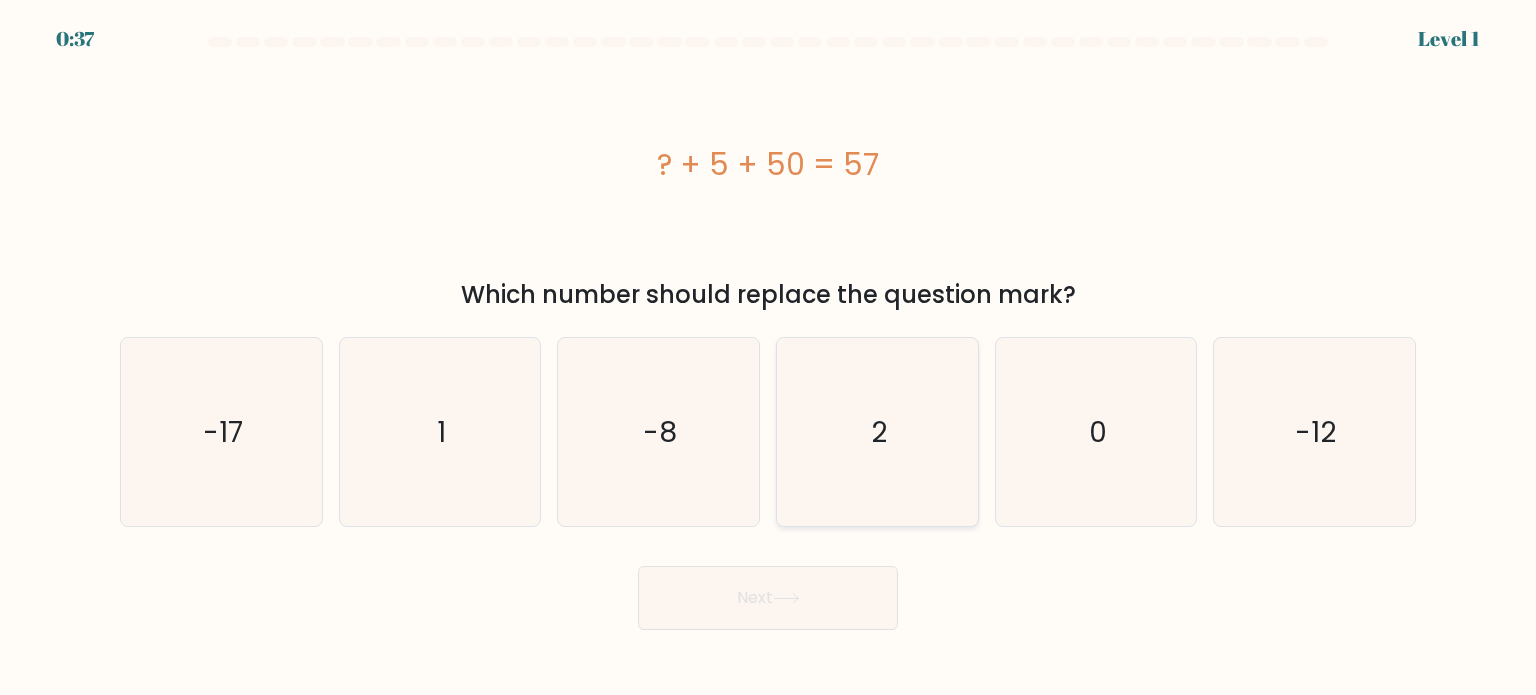 click on "2" 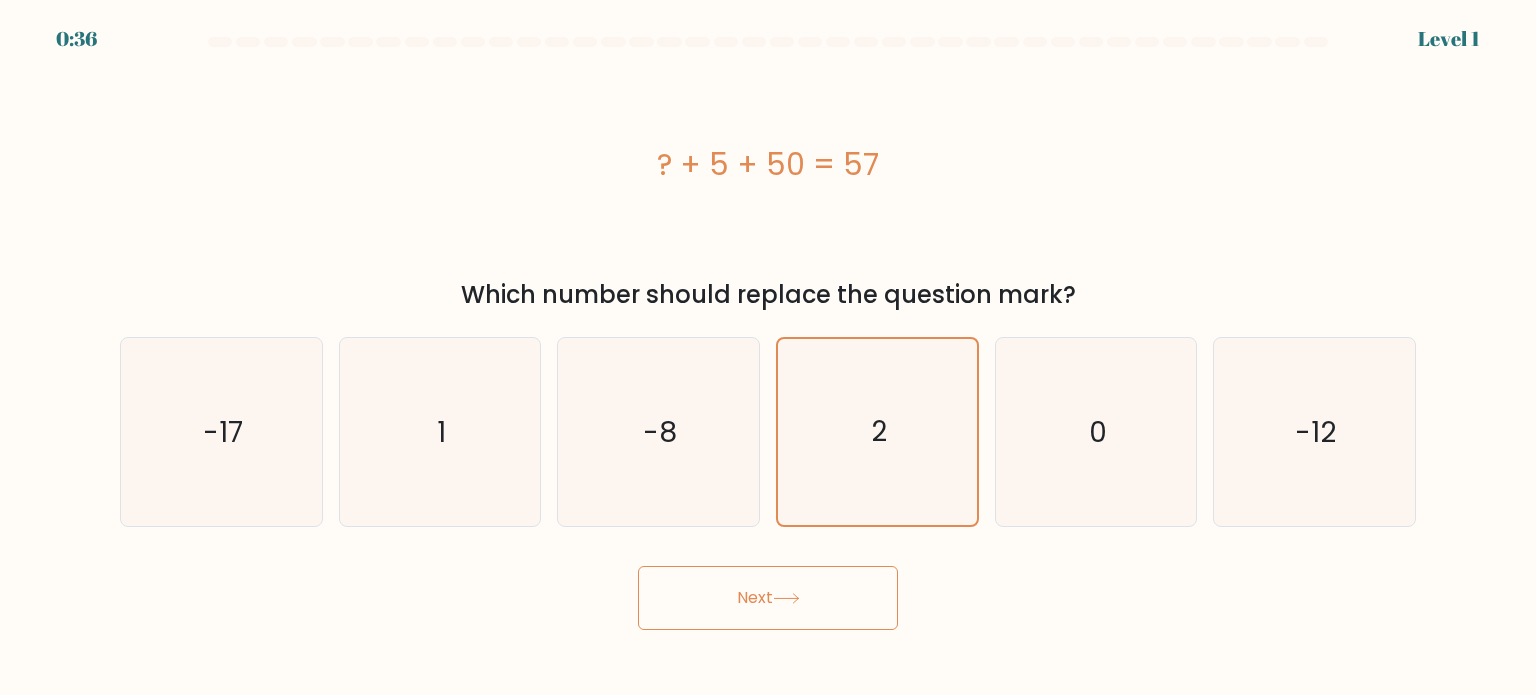 click on "Next" at bounding box center [768, 598] 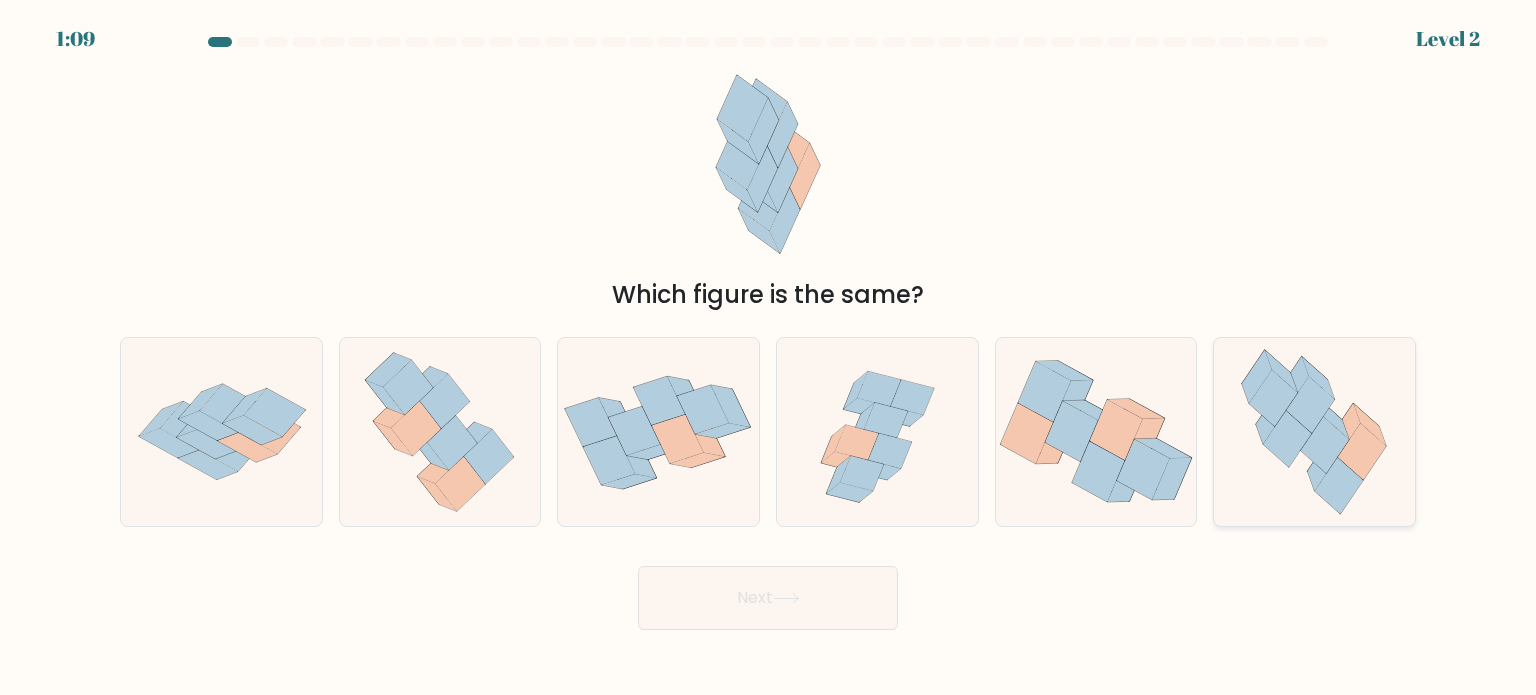 click 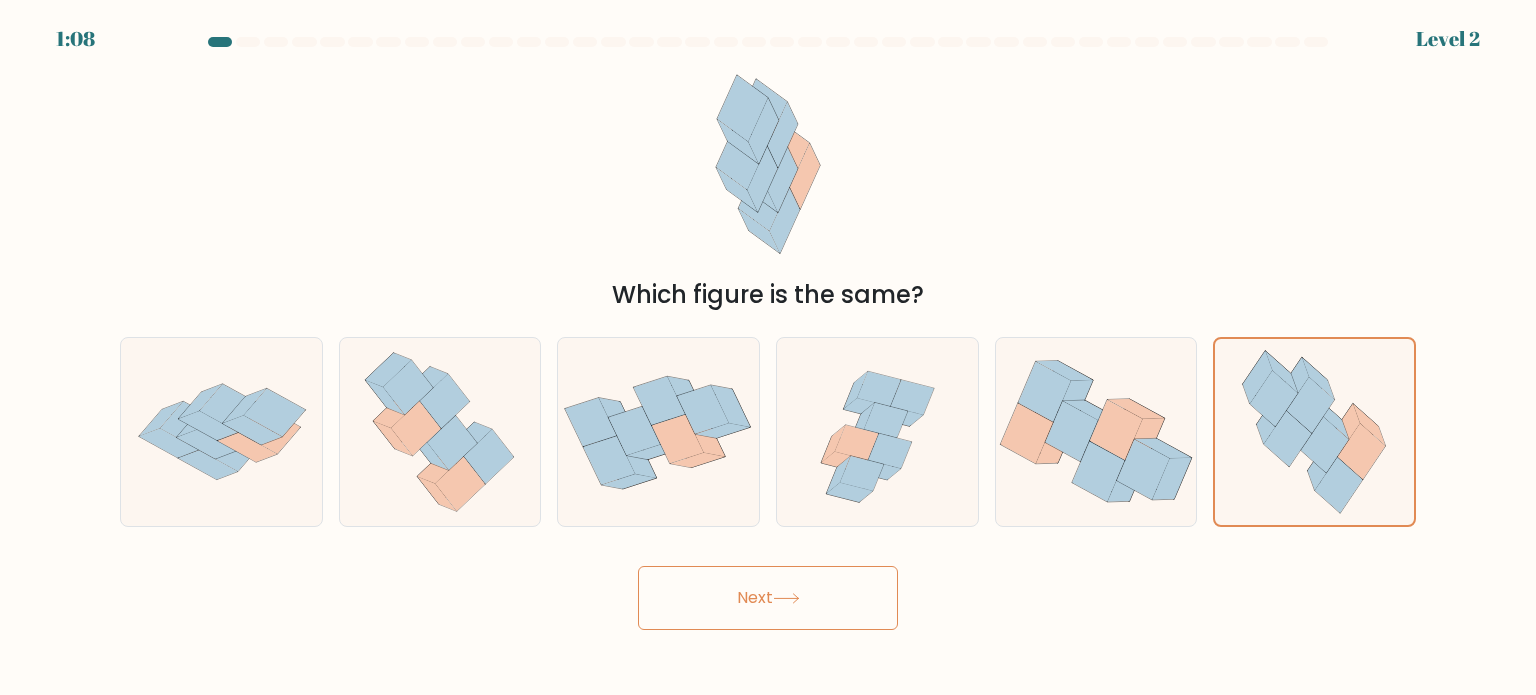click on "Next" at bounding box center (768, 598) 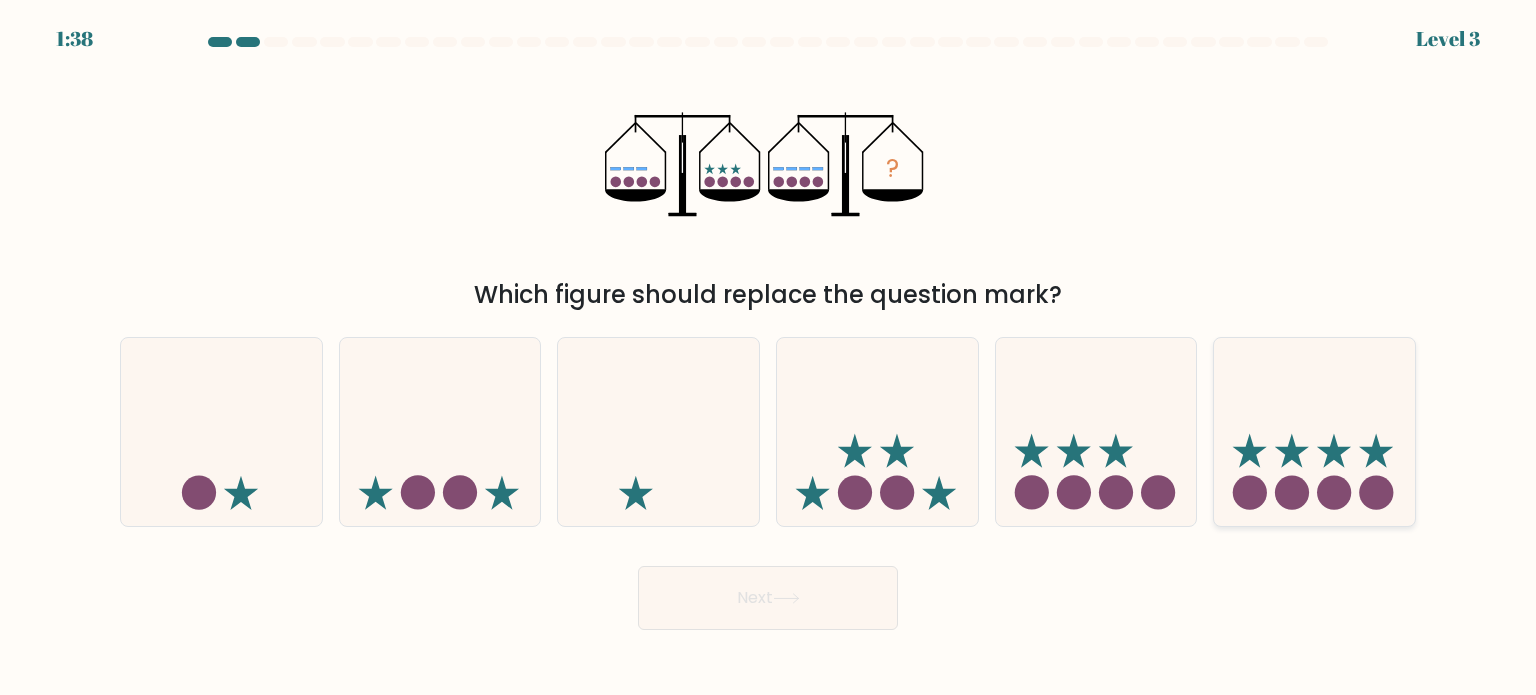 click 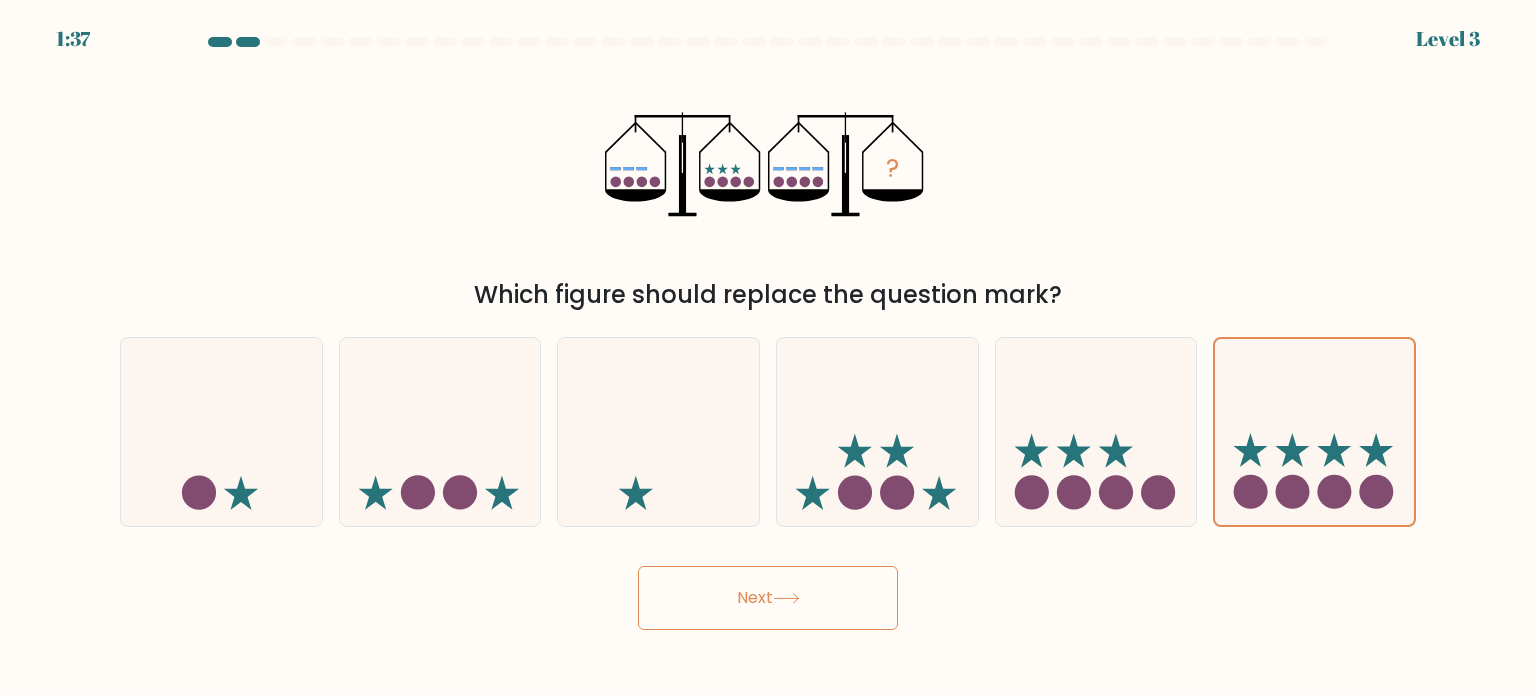 click on "Next" at bounding box center (768, 598) 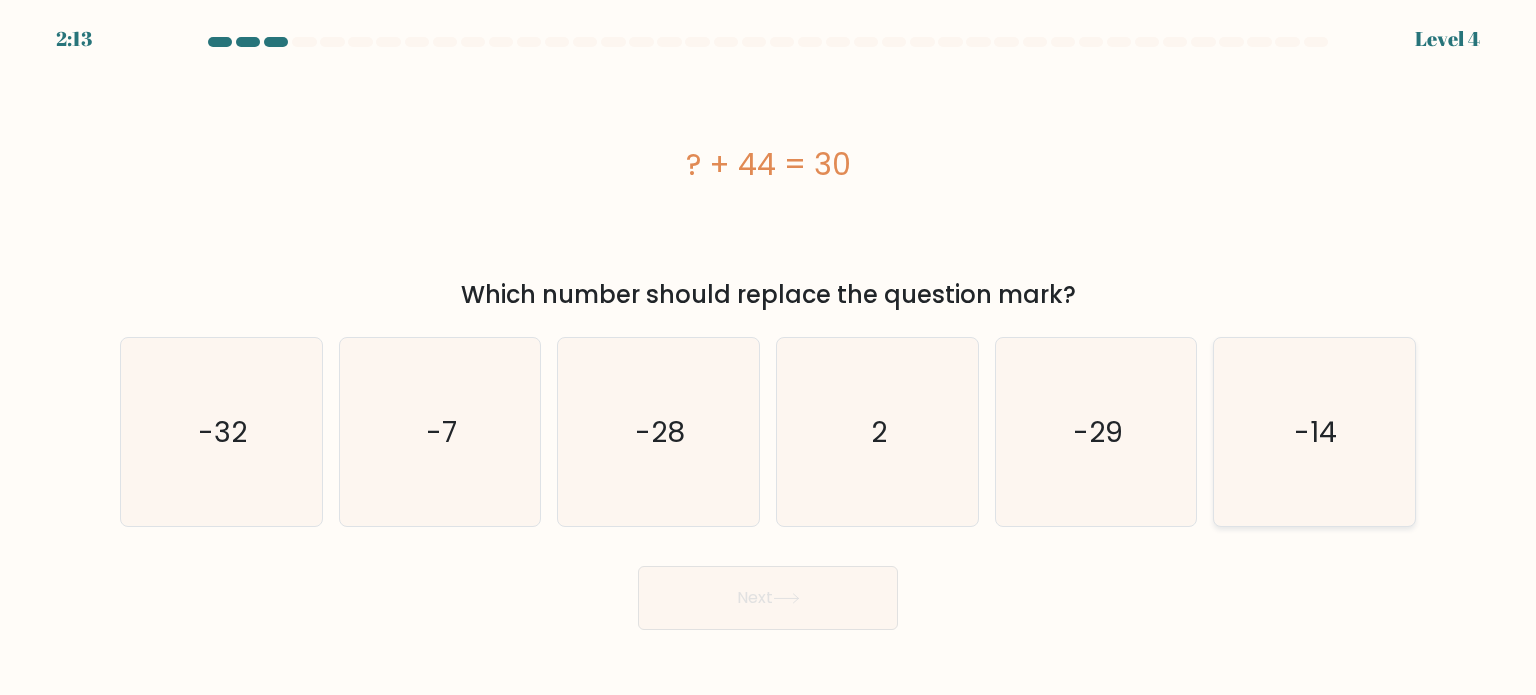 click on "-14" 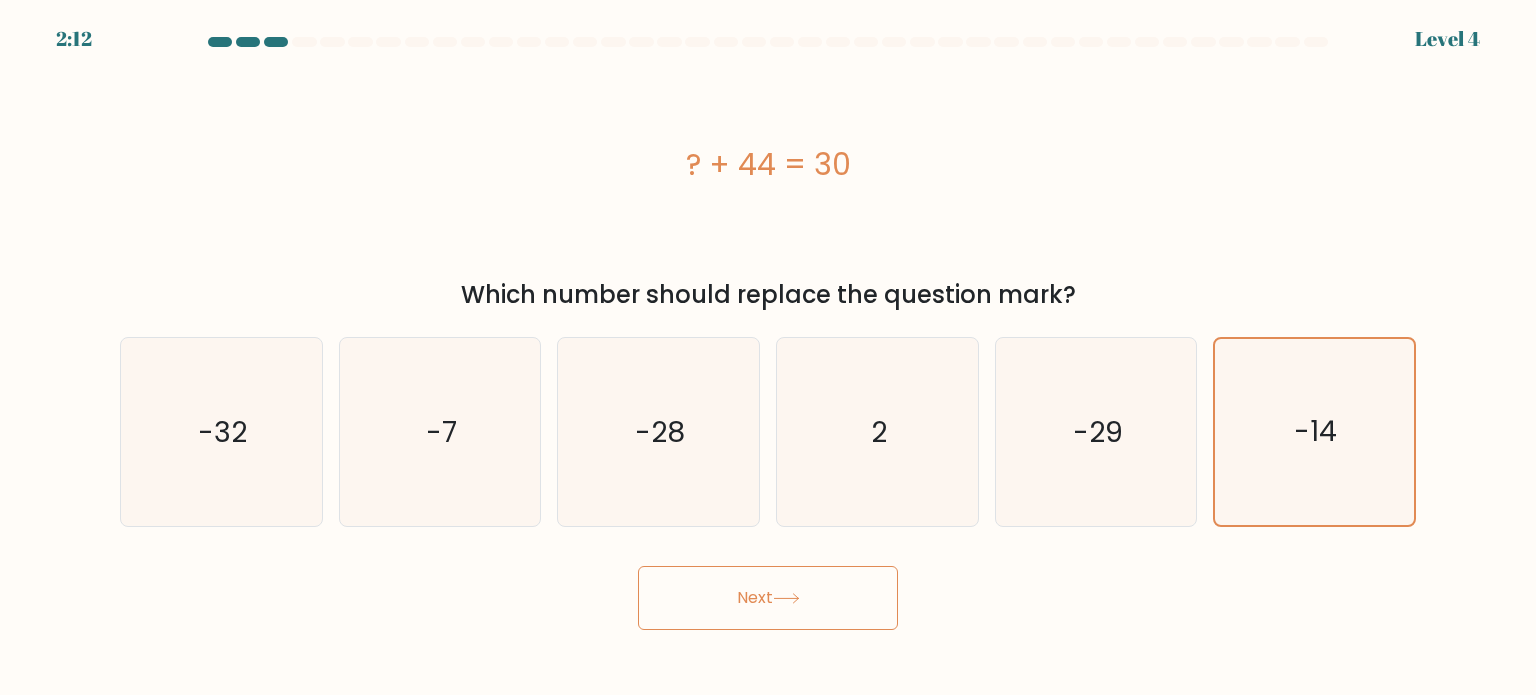 click on "Next" at bounding box center [768, 598] 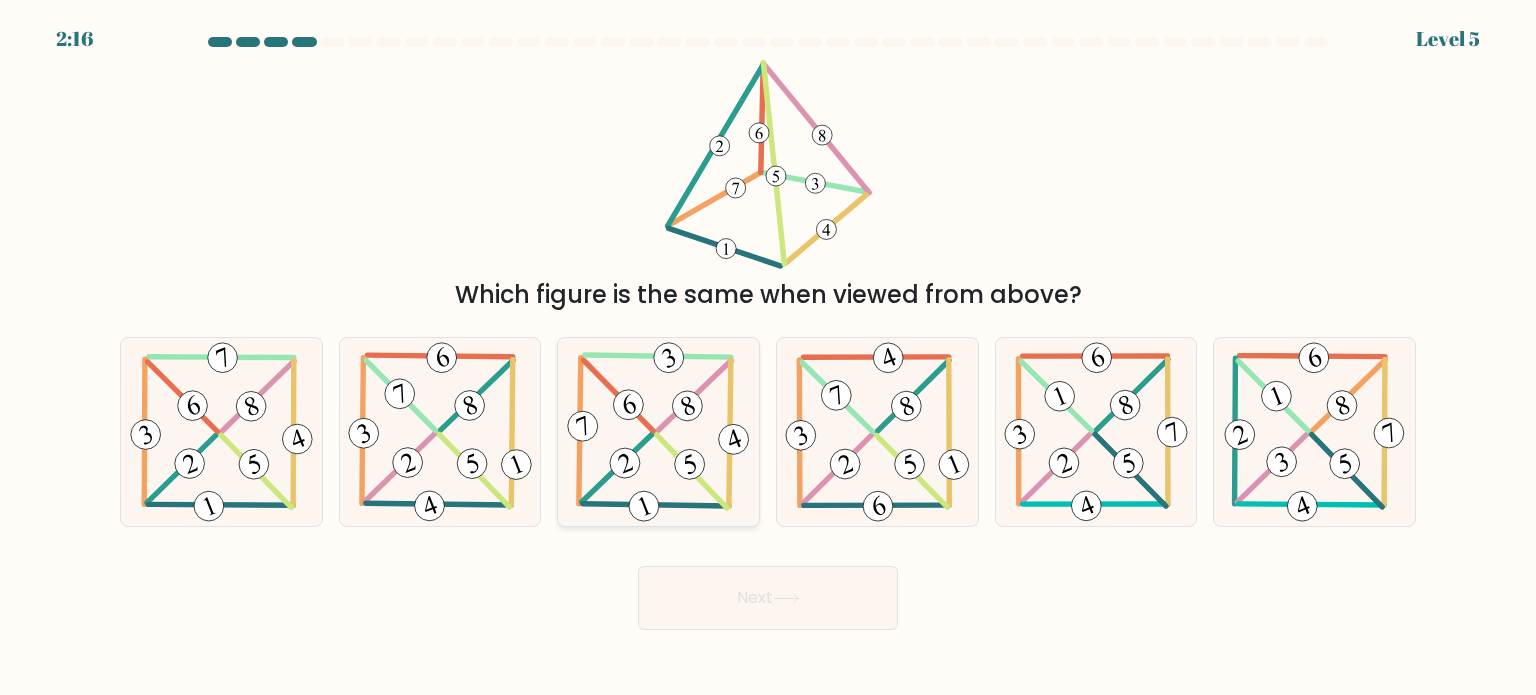 click 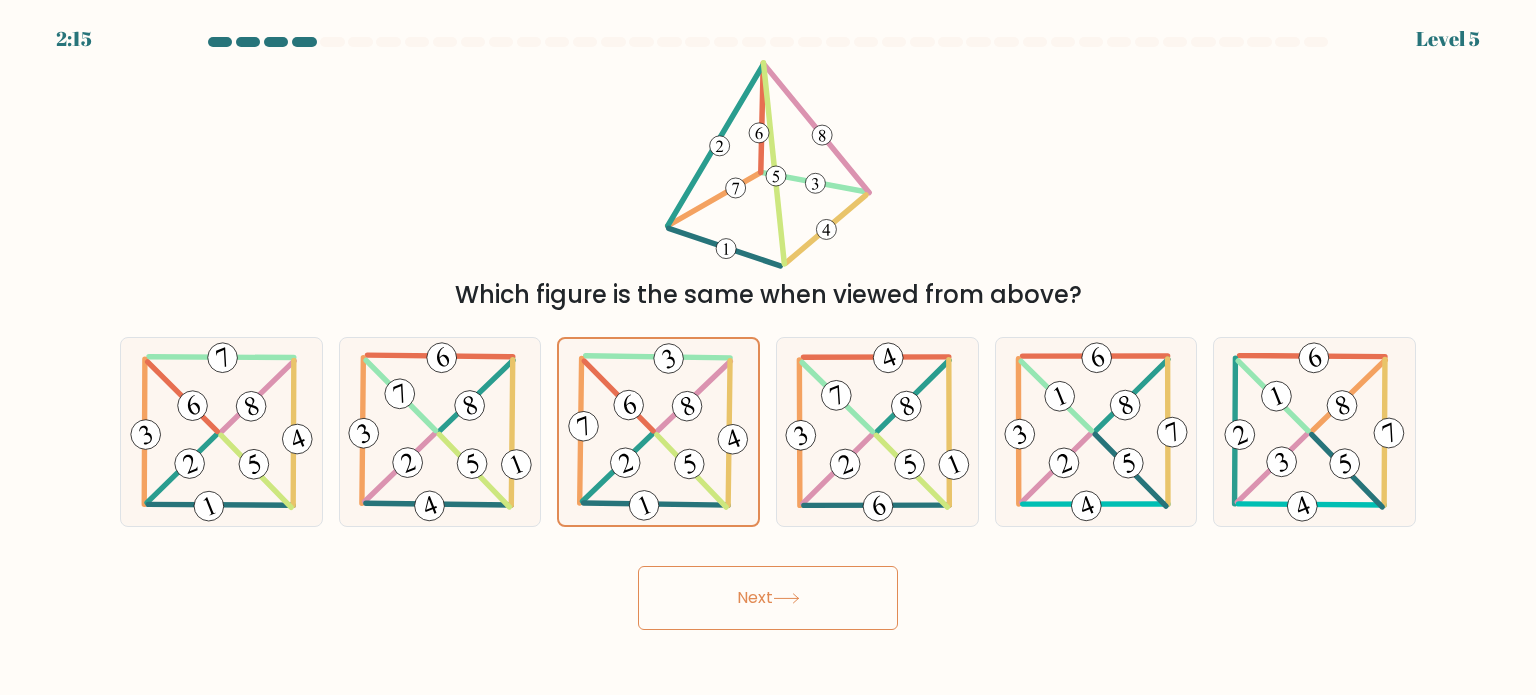 click on "Next" at bounding box center (768, 598) 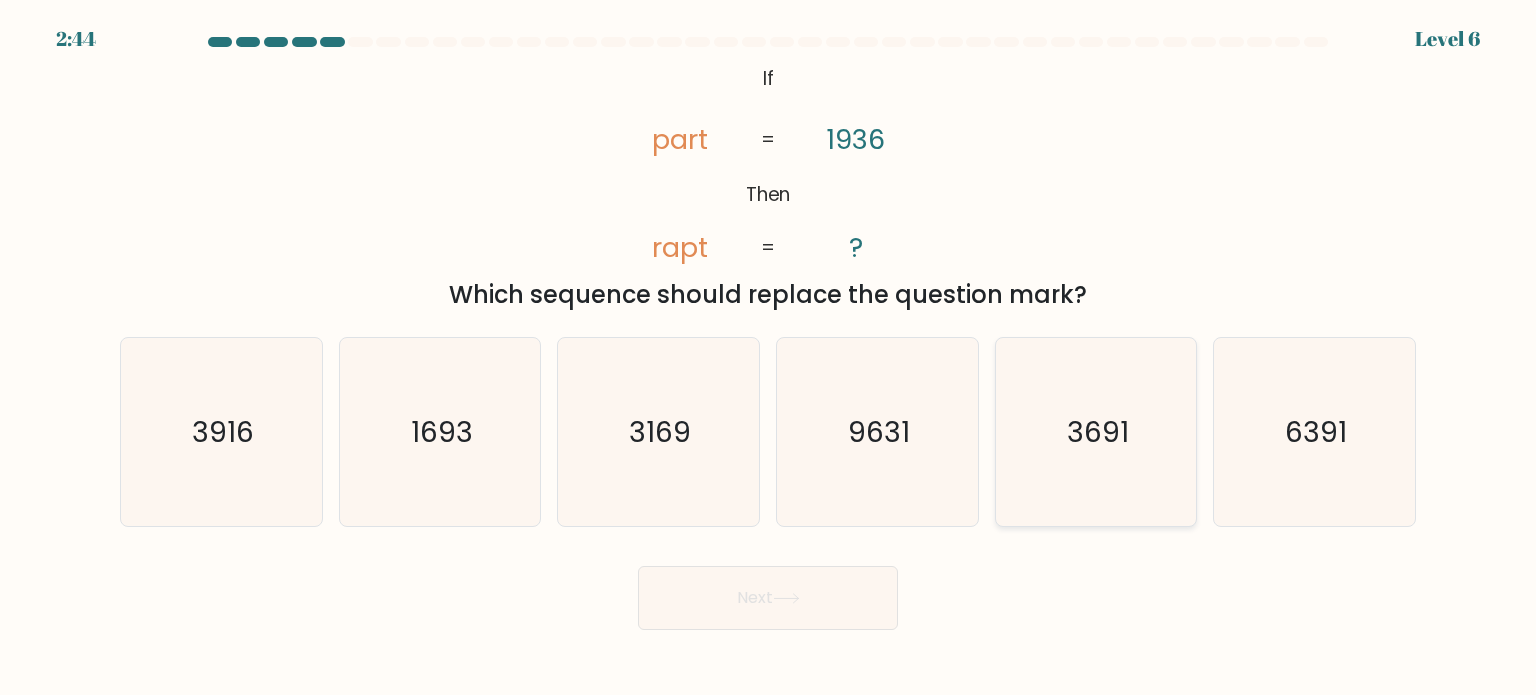 click on "3691" 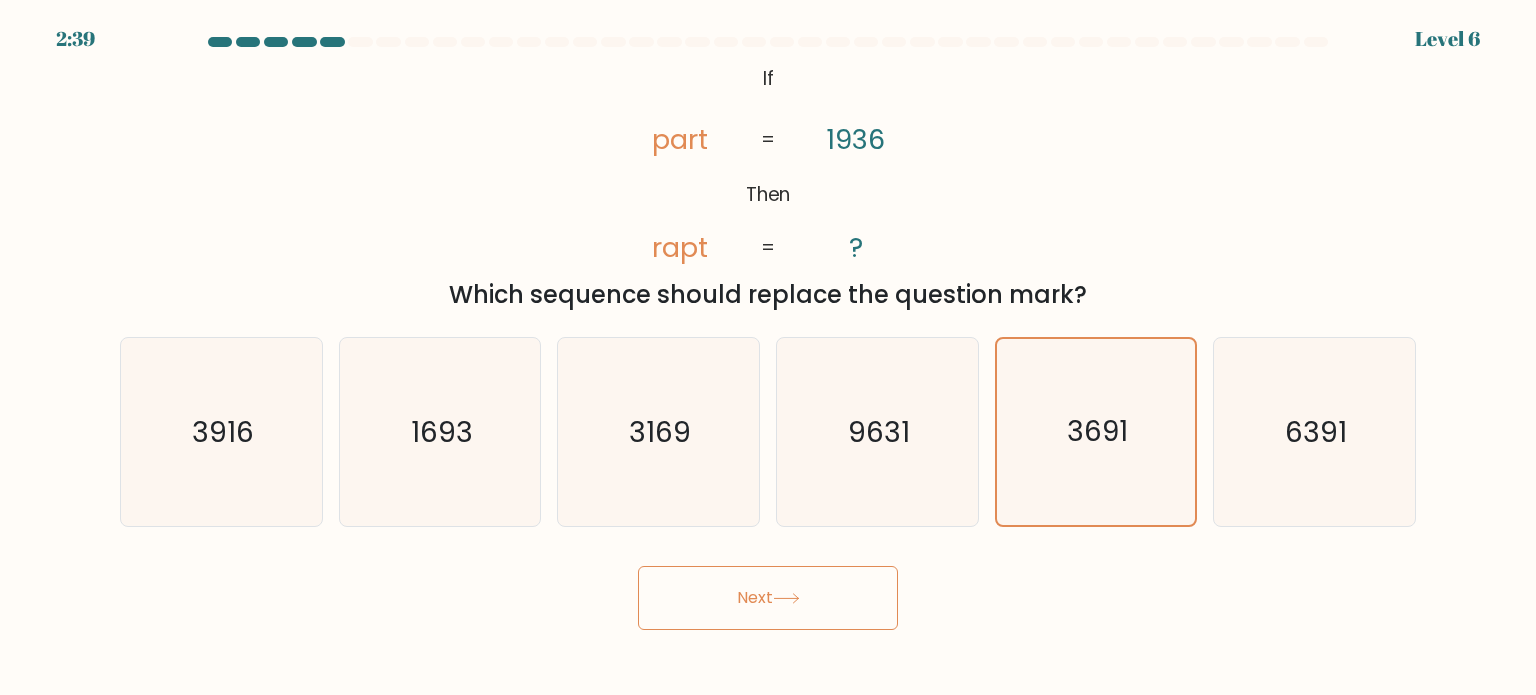 drag, startPoint x: 784, startPoint y: 614, endPoint x: 709, endPoint y: 611, distance: 75.059975 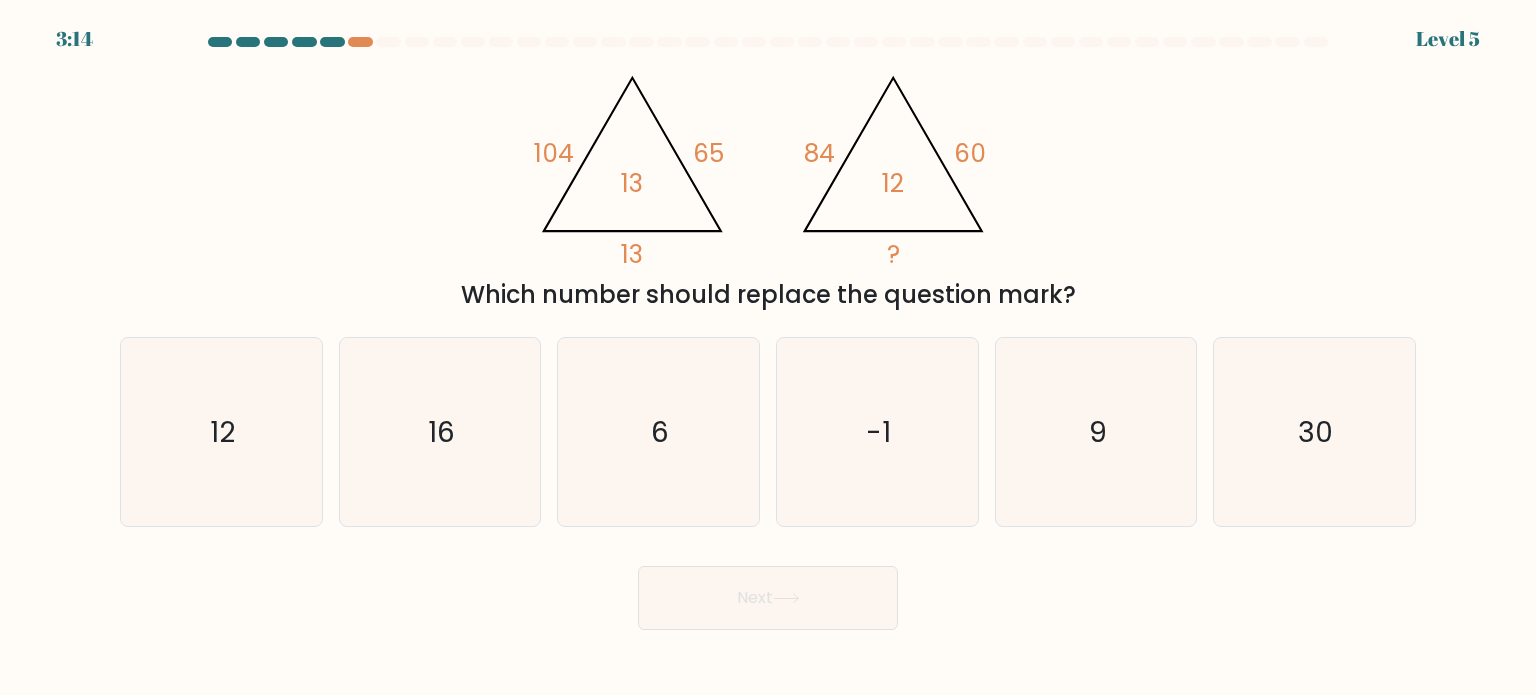 click at bounding box center (768, 46) 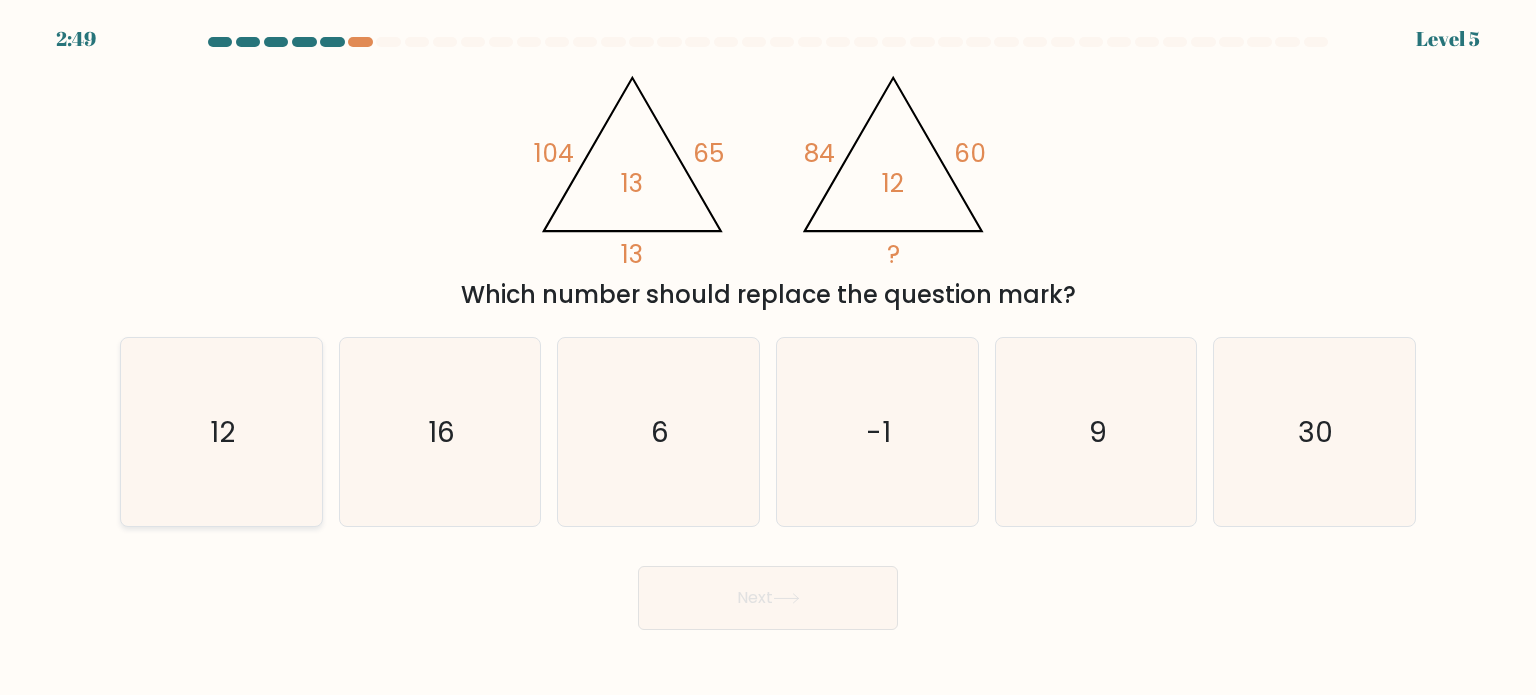 click on "12" 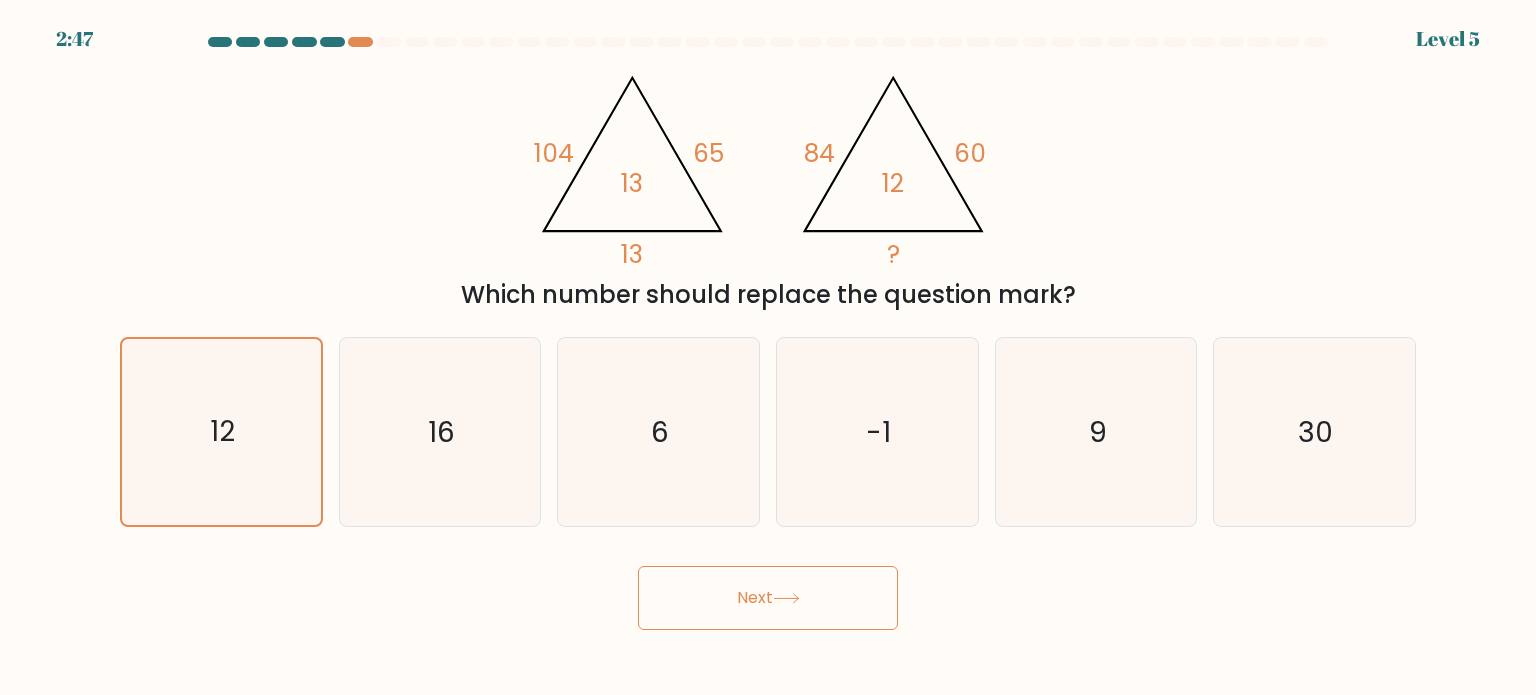 click on "Next" at bounding box center (768, 598) 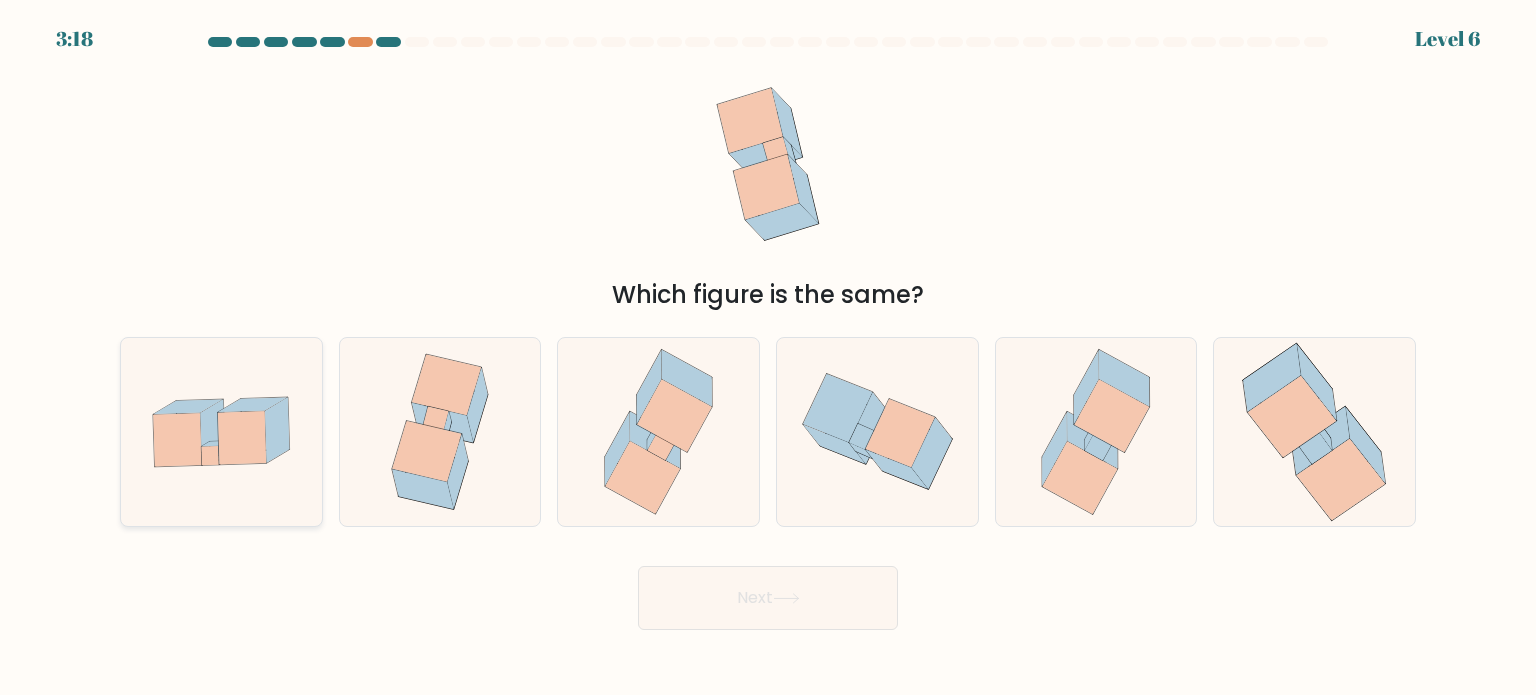 click 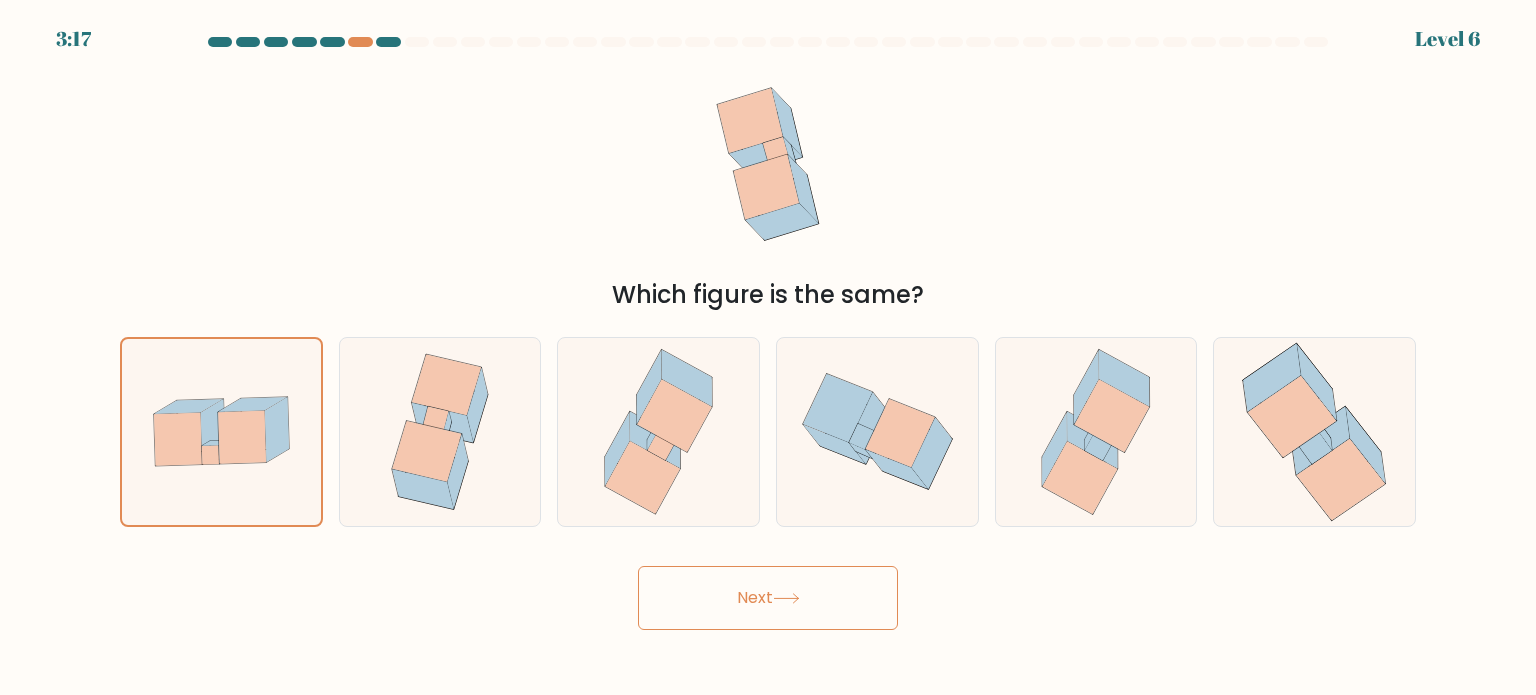 click on "Next" at bounding box center (768, 598) 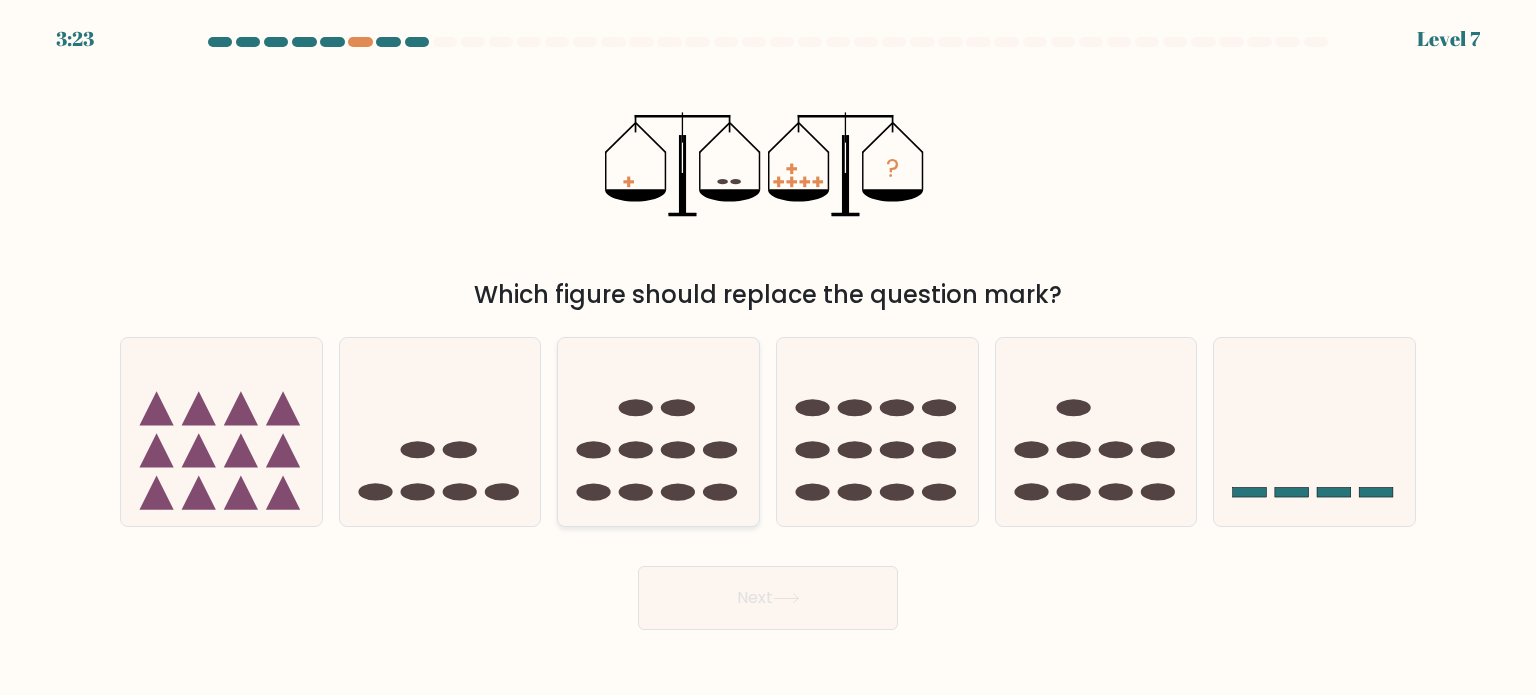 click 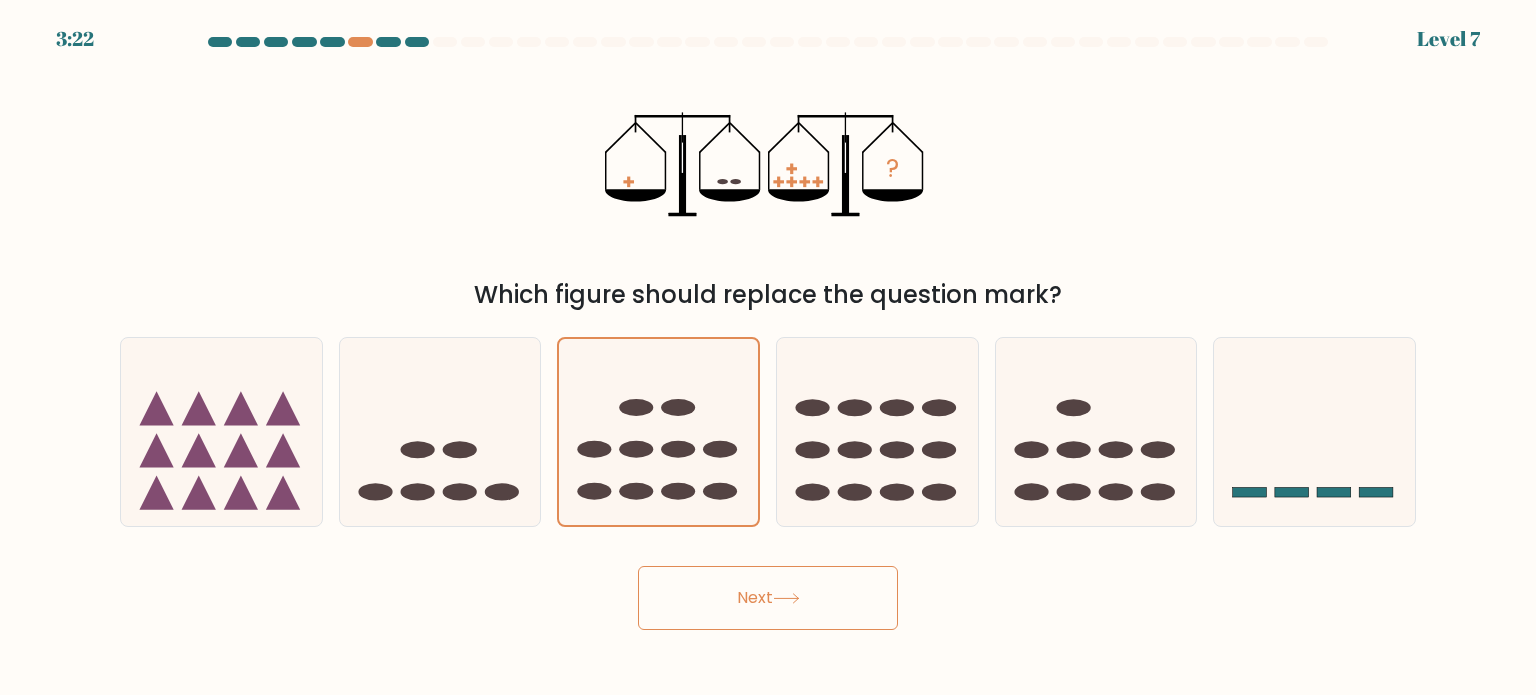 click on "Next" at bounding box center [768, 598] 